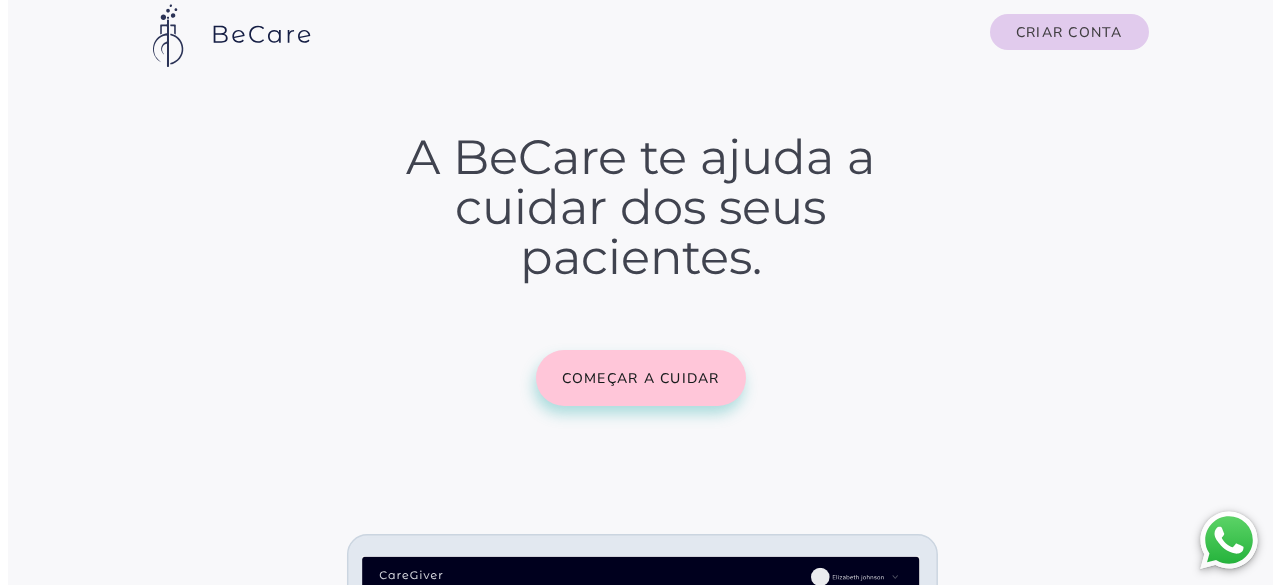 scroll, scrollTop: 0, scrollLeft: 0, axis: both 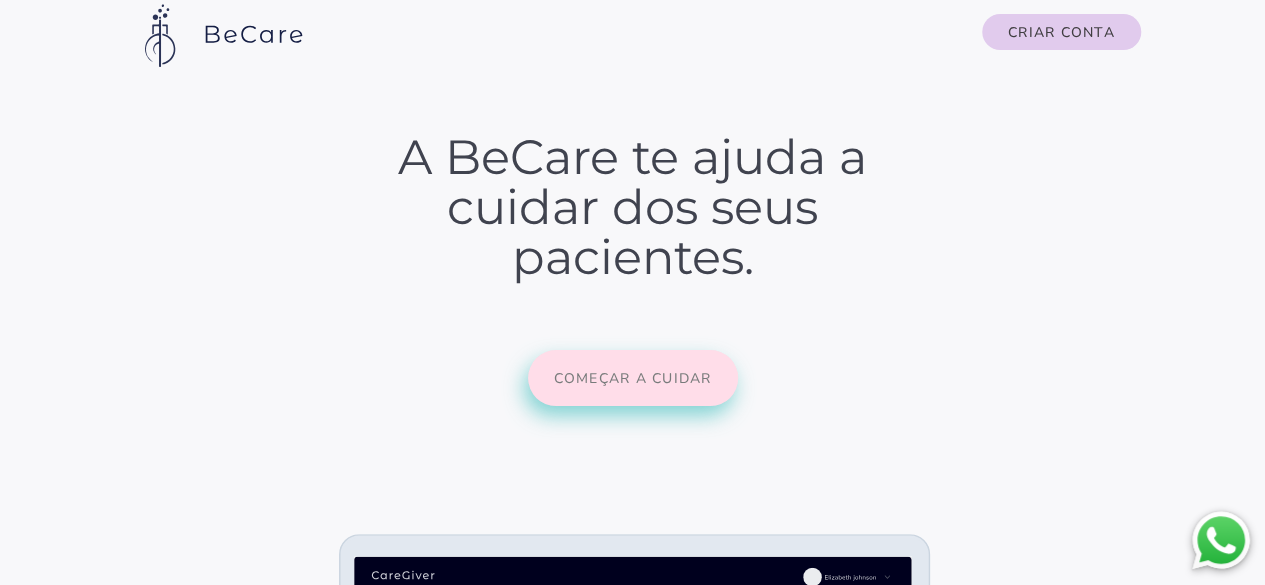click on "Começar a cuidar" at bounding box center (0, 0) 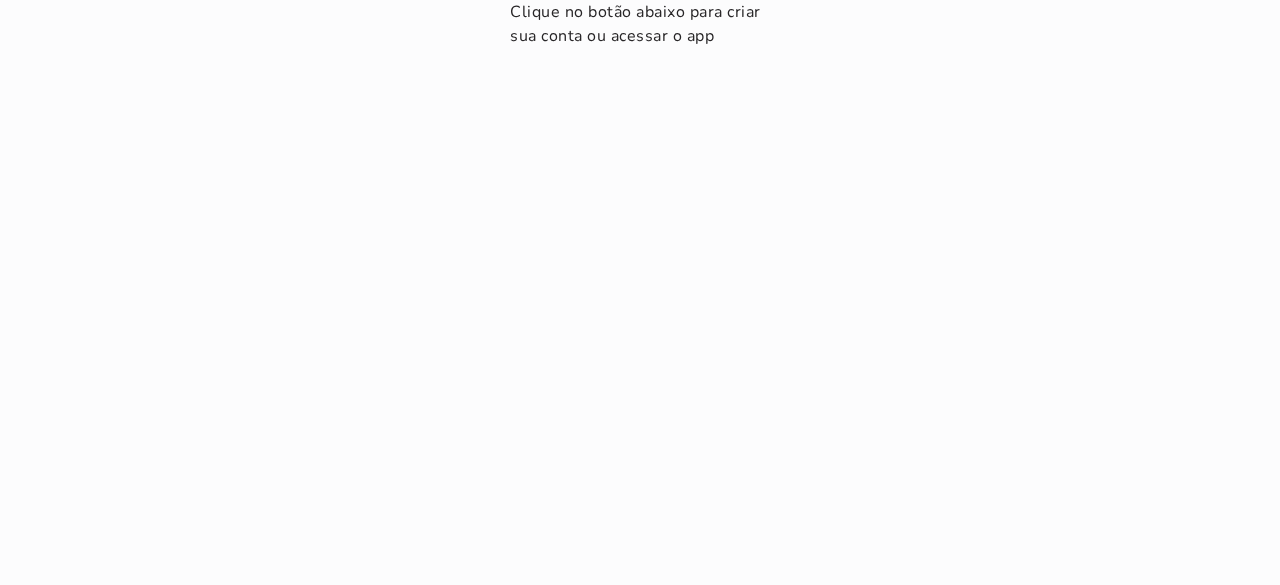 scroll, scrollTop: 0, scrollLeft: 0, axis: both 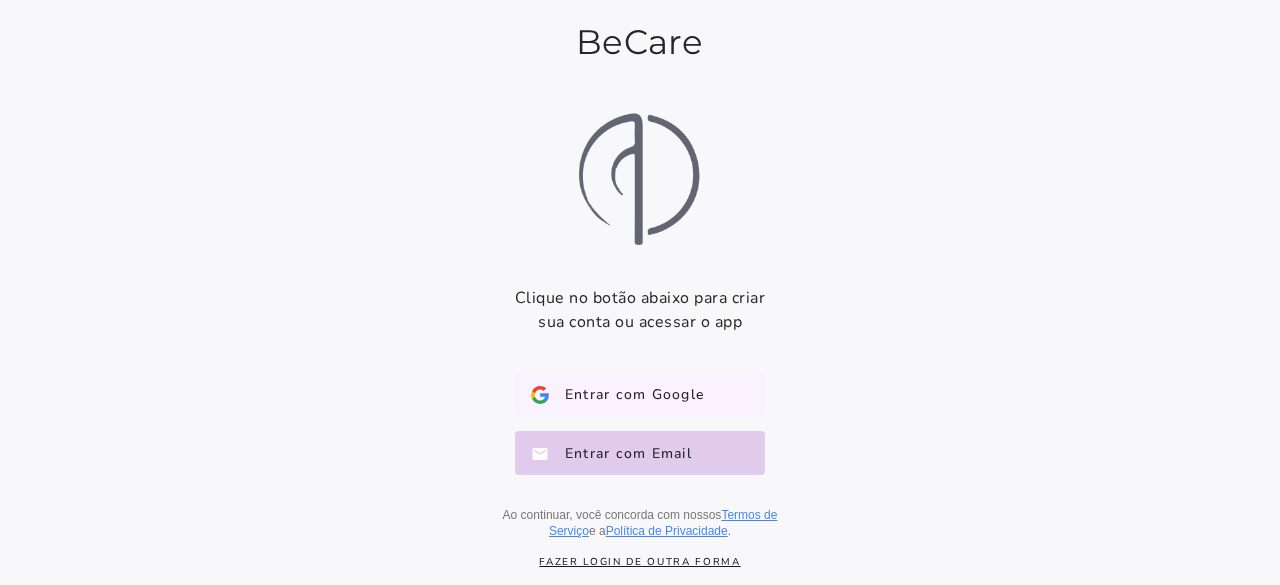 click on "Entrar com Google" at bounding box center (626, 395) 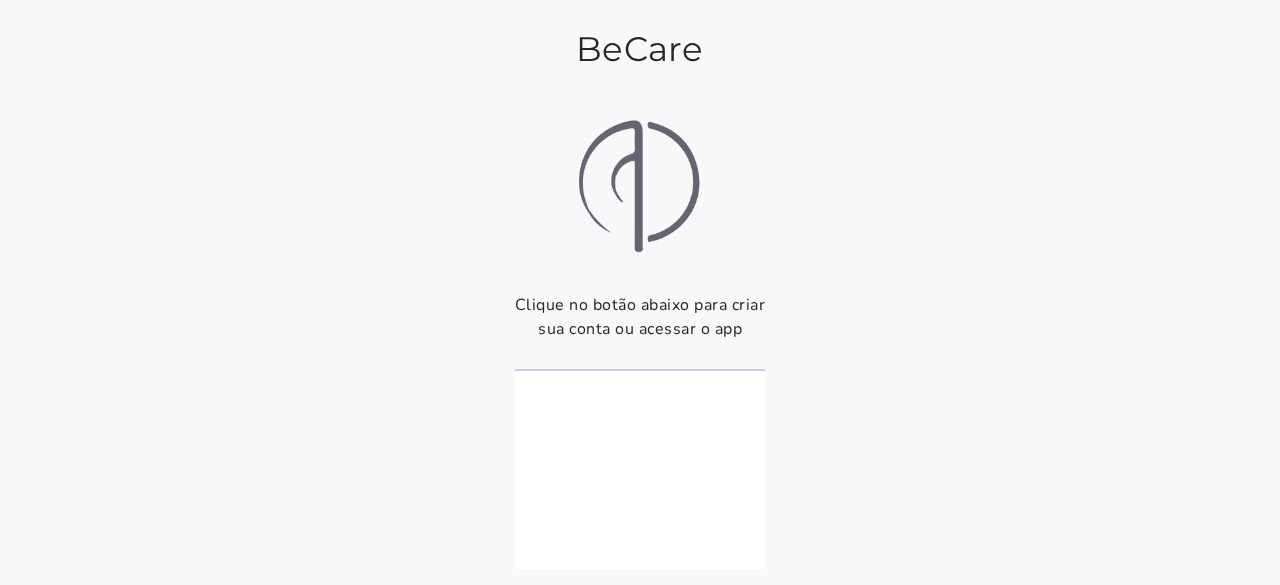 scroll, scrollTop: 0, scrollLeft: 0, axis: both 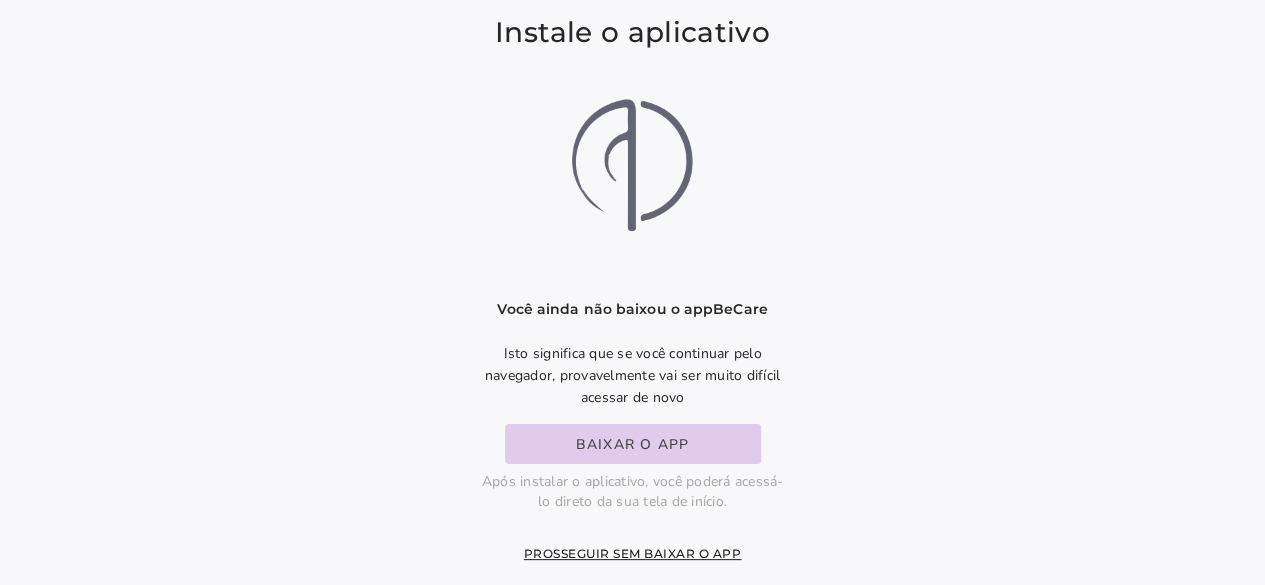 drag, startPoint x: 624, startPoint y: 353, endPoint x: 633, endPoint y: 366, distance: 15.811388 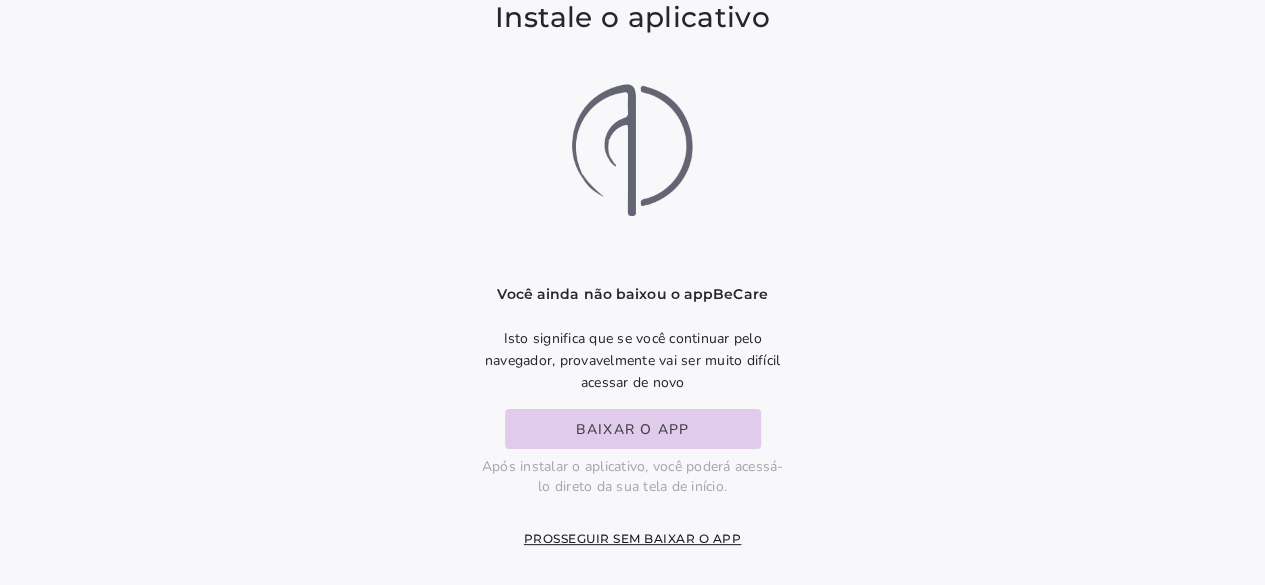 scroll, scrollTop: 22, scrollLeft: 0, axis: vertical 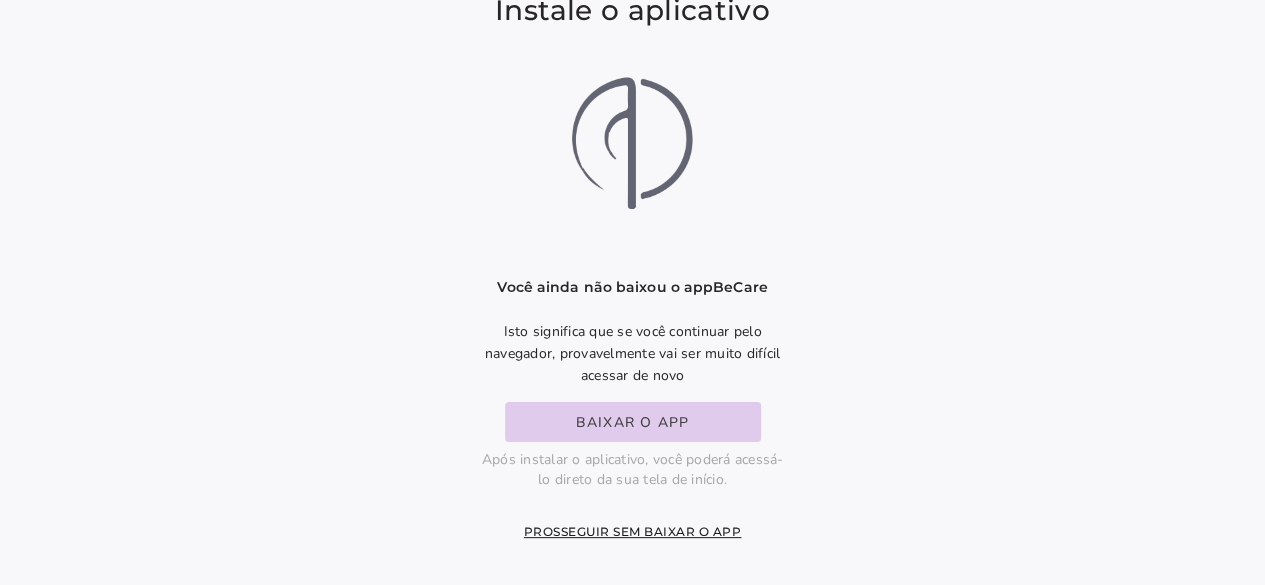 click on "Prosseguir sem baixar o app" 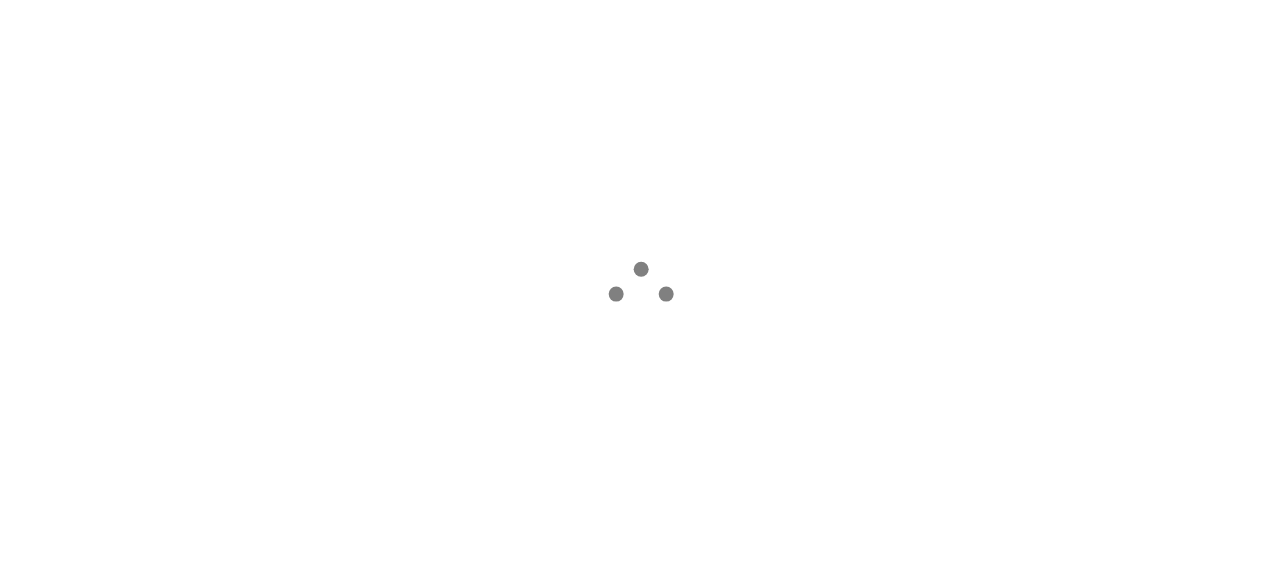 scroll, scrollTop: 0, scrollLeft: 0, axis: both 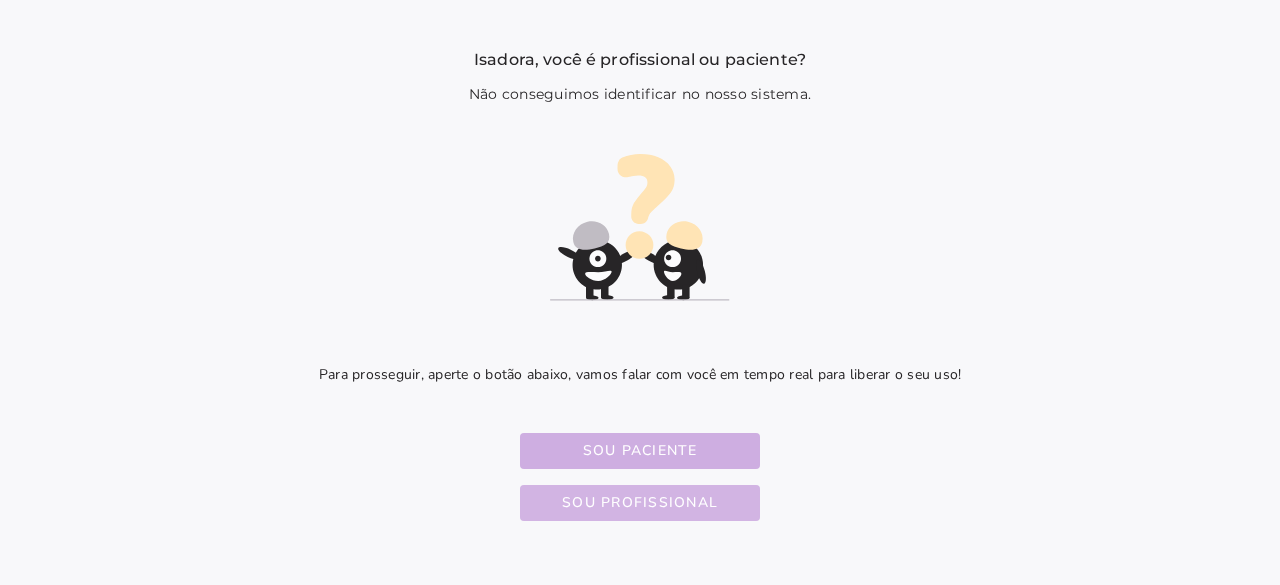 click on "Sou profissional" at bounding box center [0, 0] 